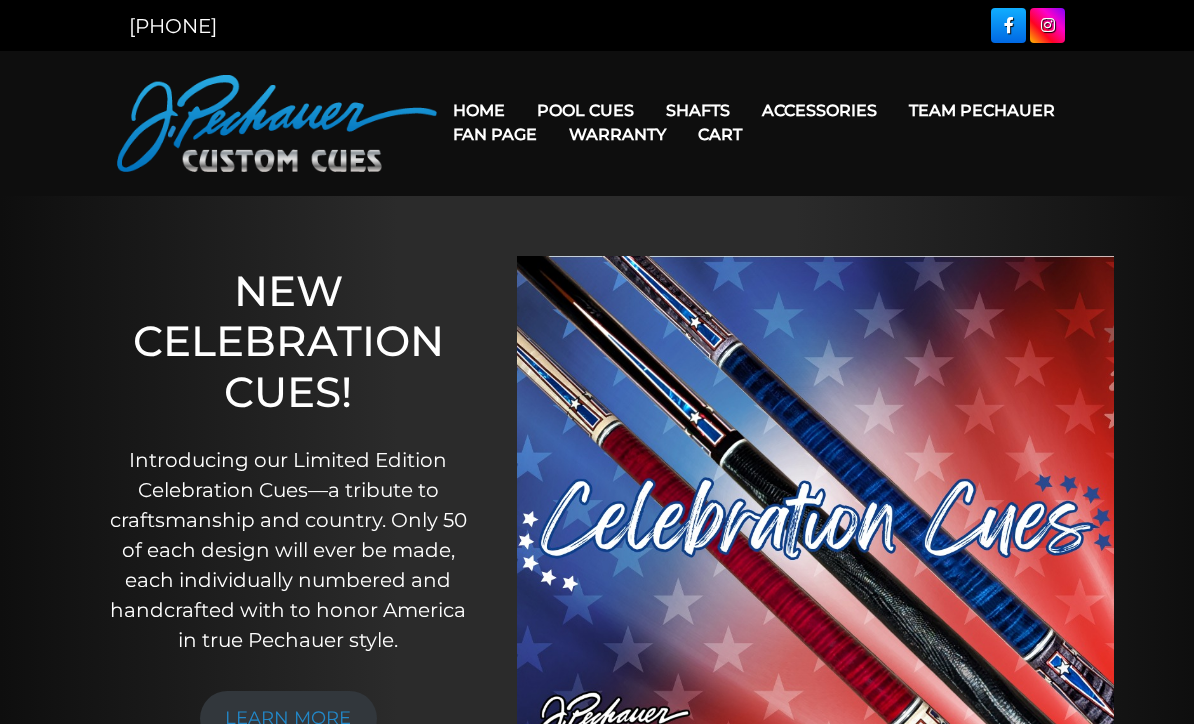 scroll, scrollTop: 0, scrollLeft: 0, axis: both 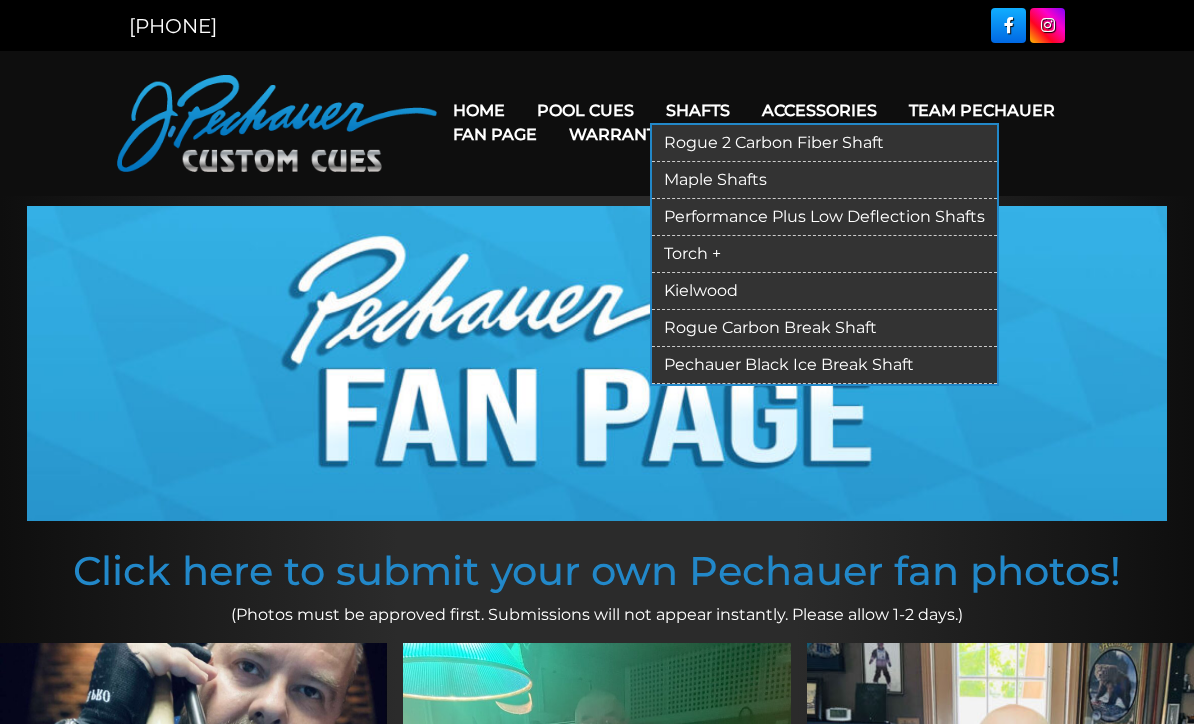 click on "Rogue 2 Carbon Fiber Shaft" at bounding box center (824, 143) 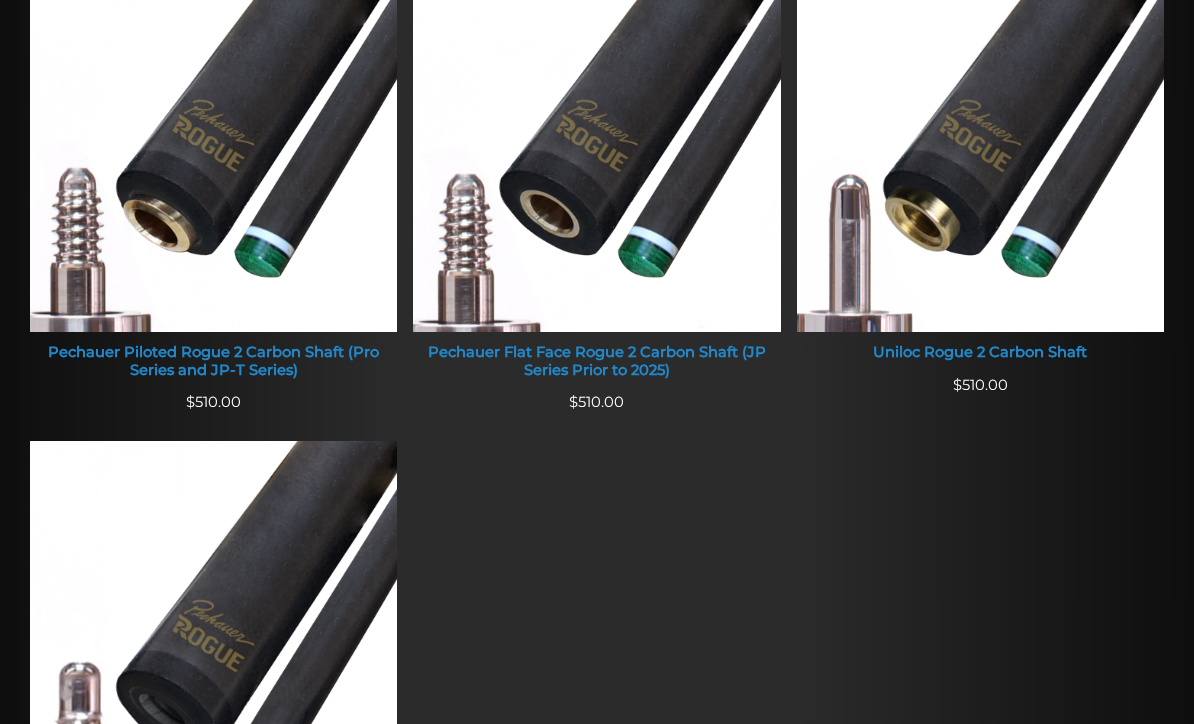 scroll, scrollTop: 924, scrollLeft: 0, axis: vertical 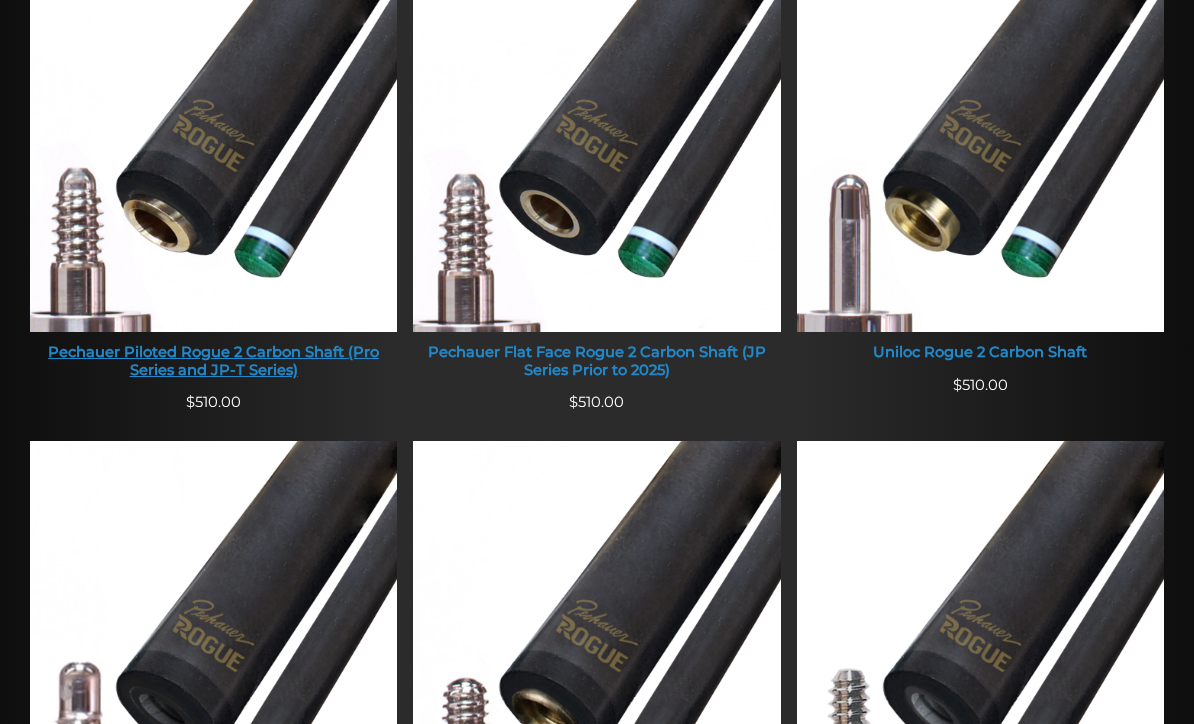 click at bounding box center [213, 137] 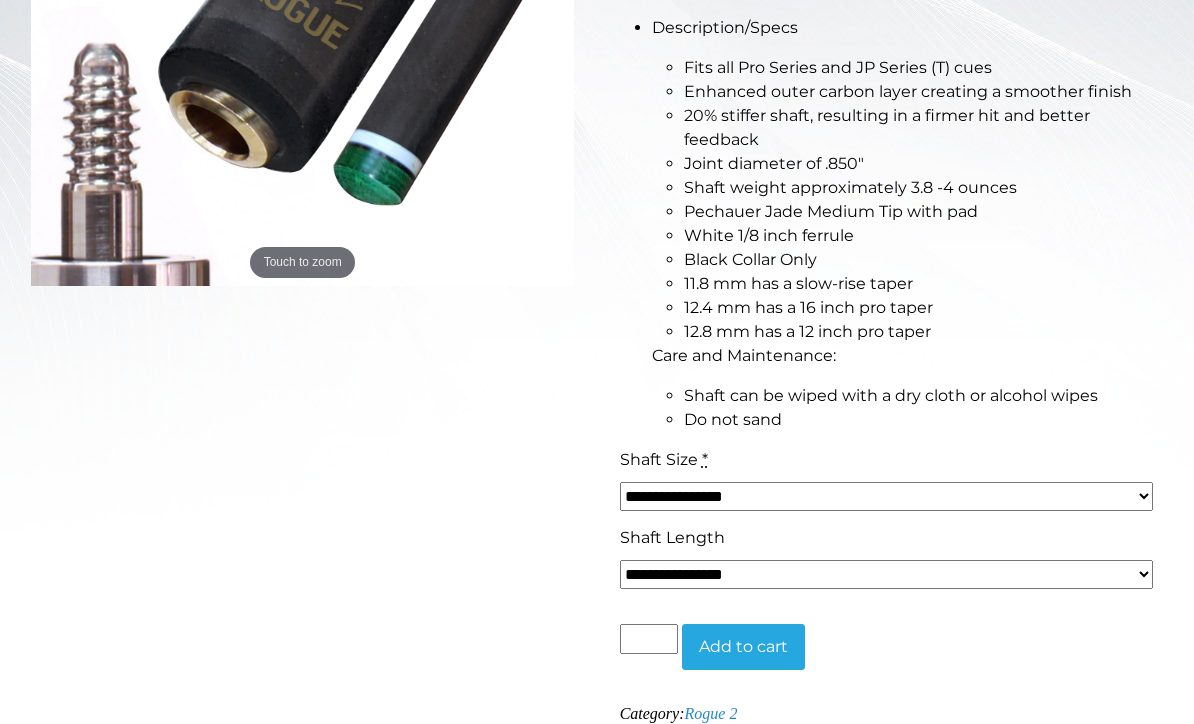 scroll, scrollTop: 621, scrollLeft: 0, axis: vertical 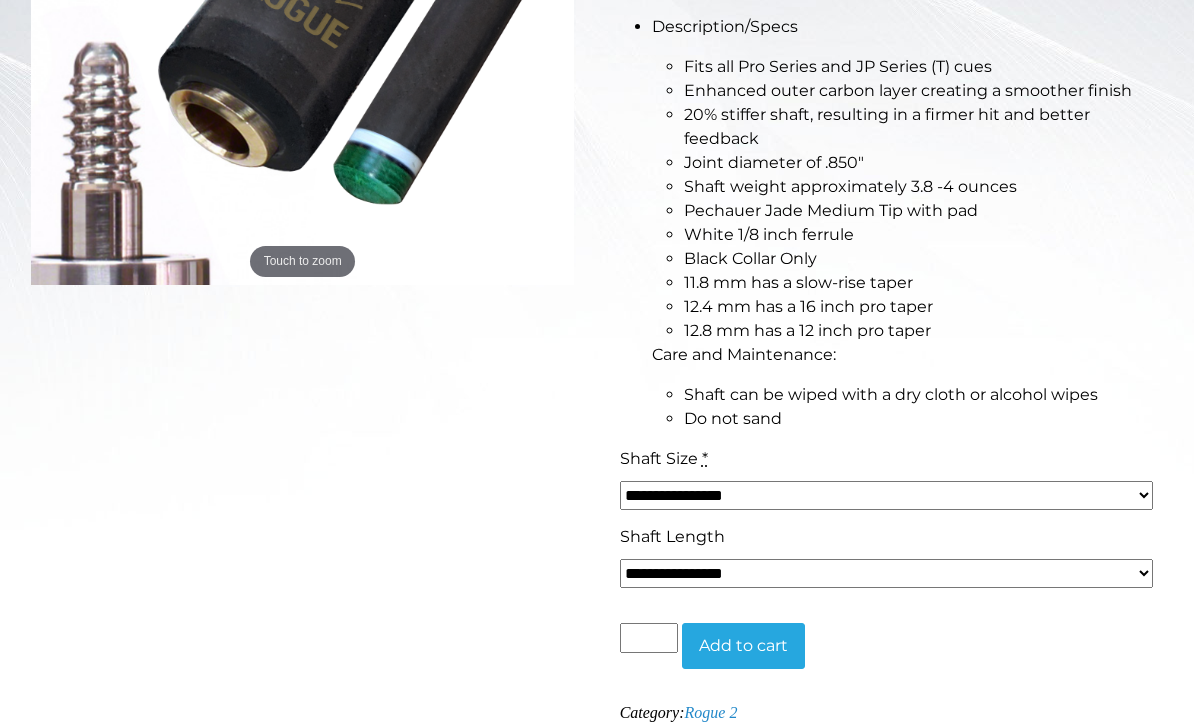 click on "**********" at bounding box center [886, 495] 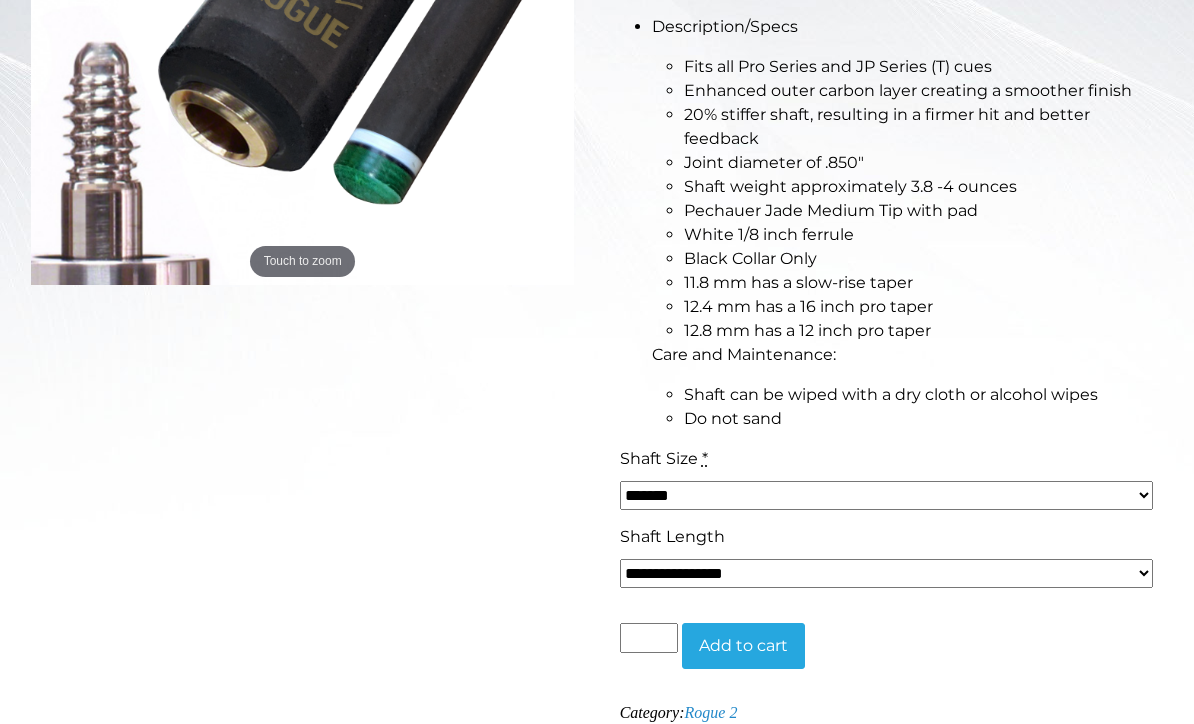 click on "12.4 mm has a 16 inch pro taper" at bounding box center (923, 307) 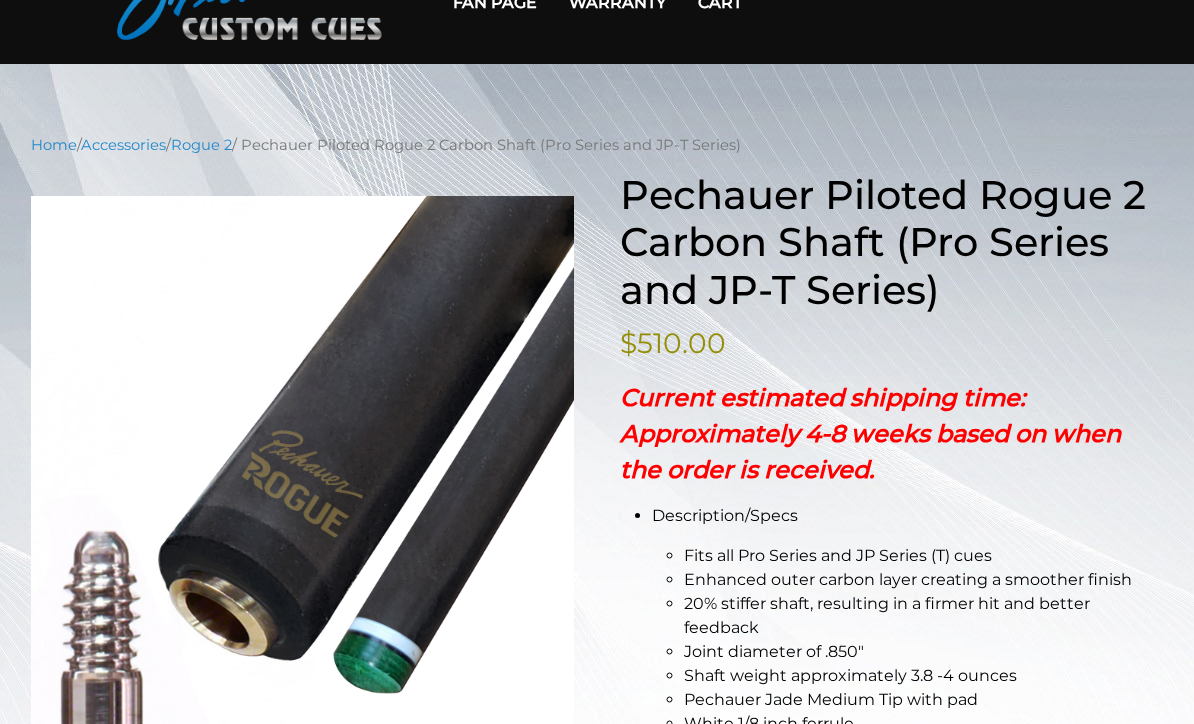 scroll, scrollTop: 0, scrollLeft: 0, axis: both 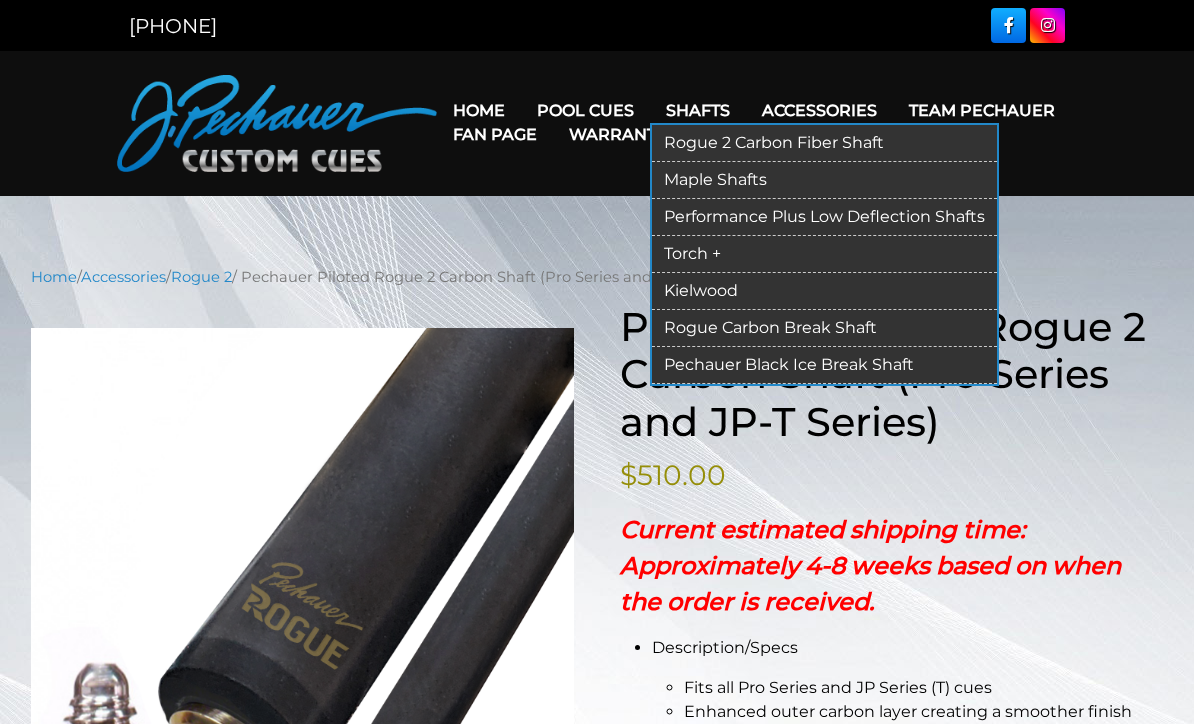 click on "Maple Shafts" at bounding box center (824, 180) 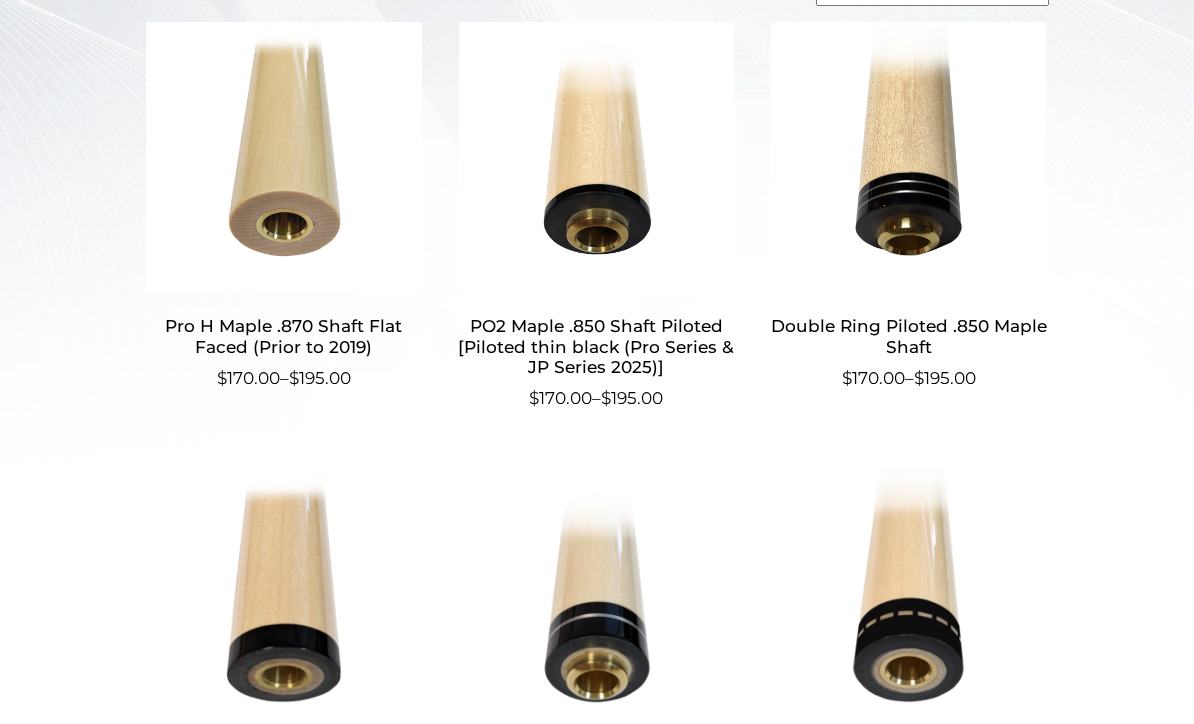 scroll, scrollTop: 683, scrollLeft: 0, axis: vertical 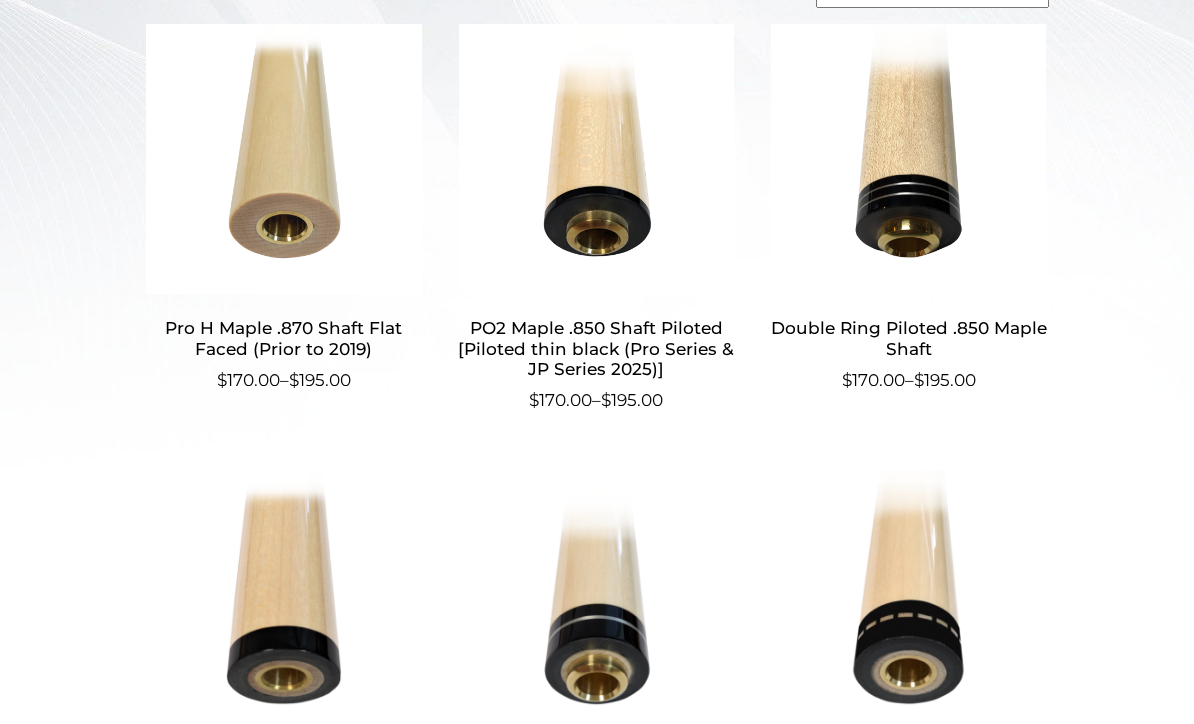 click at bounding box center [596, 159] 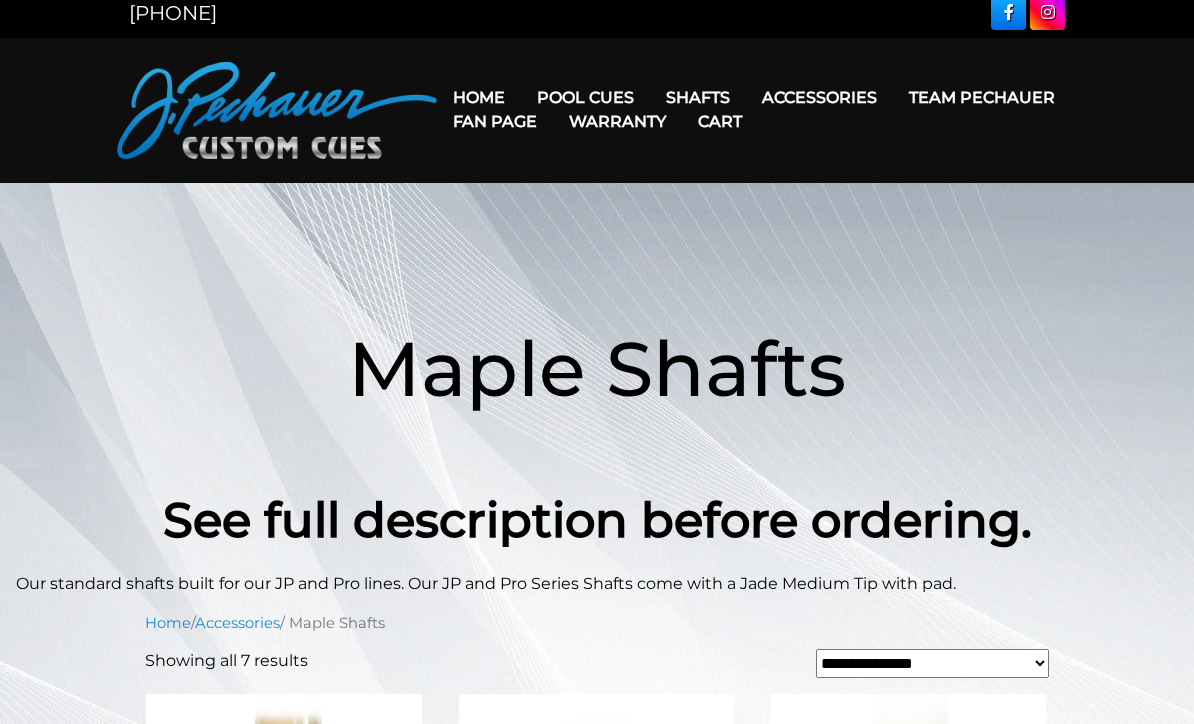 scroll, scrollTop: 0, scrollLeft: 0, axis: both 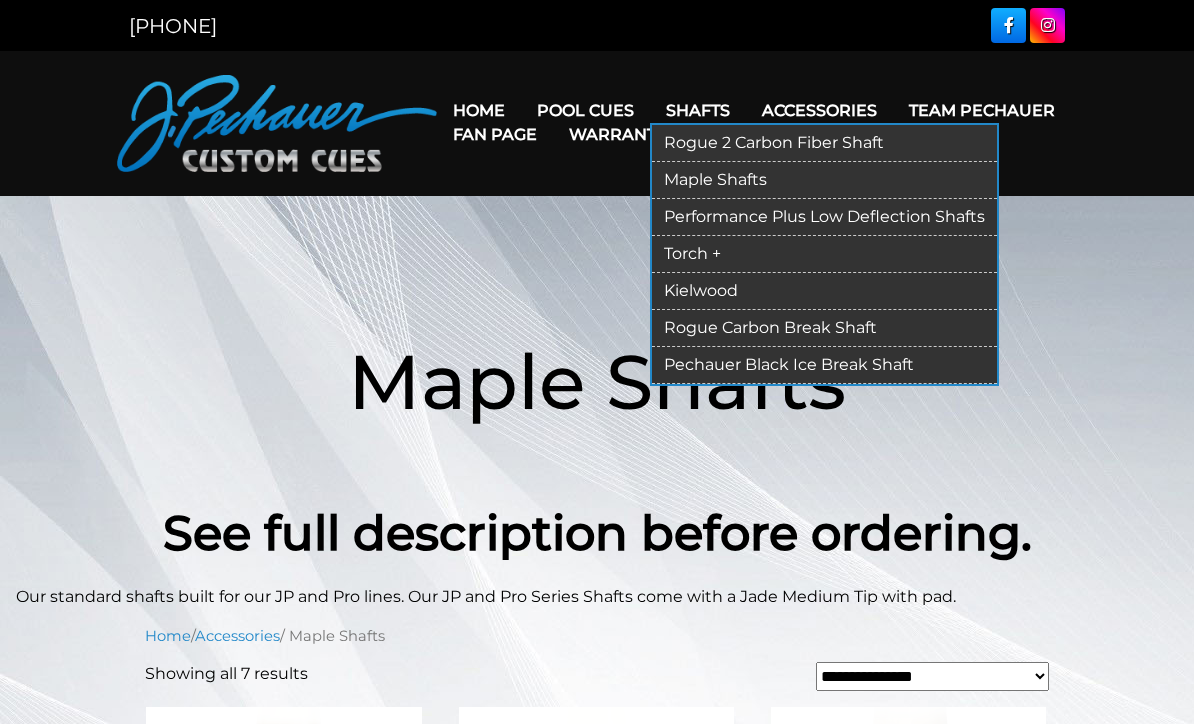 click on "Torch +" at bounding box center [824, 254] 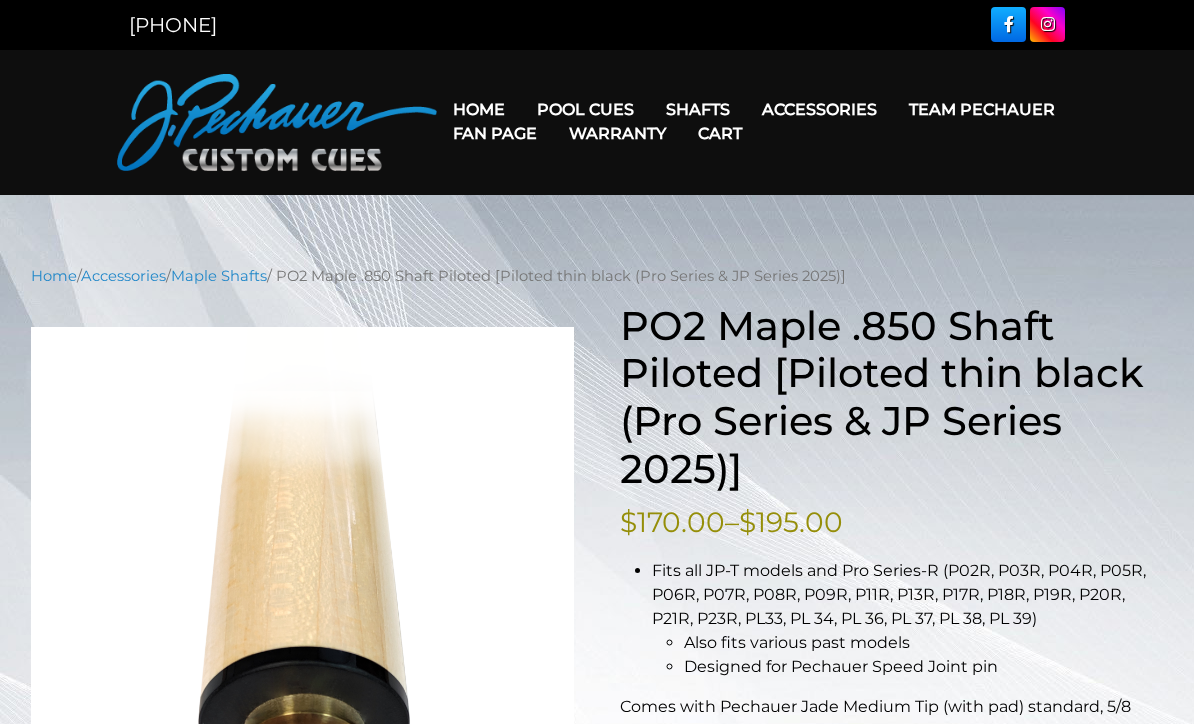 scroll, scrollTop: 0, scrollLeft: 0, axis: both 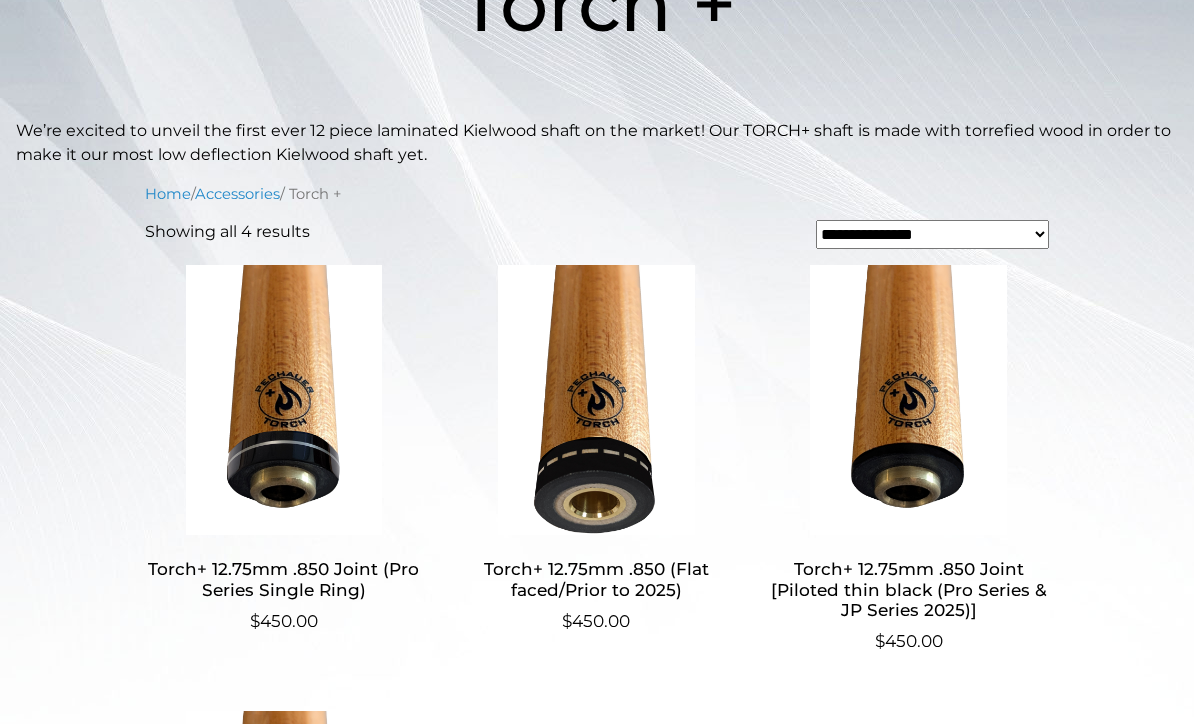 click on "Torch+ 12.75mm .850 Joint [Piloted thin black (Pro Series & JP Series 2025)]" at bounding box center [909, 590] 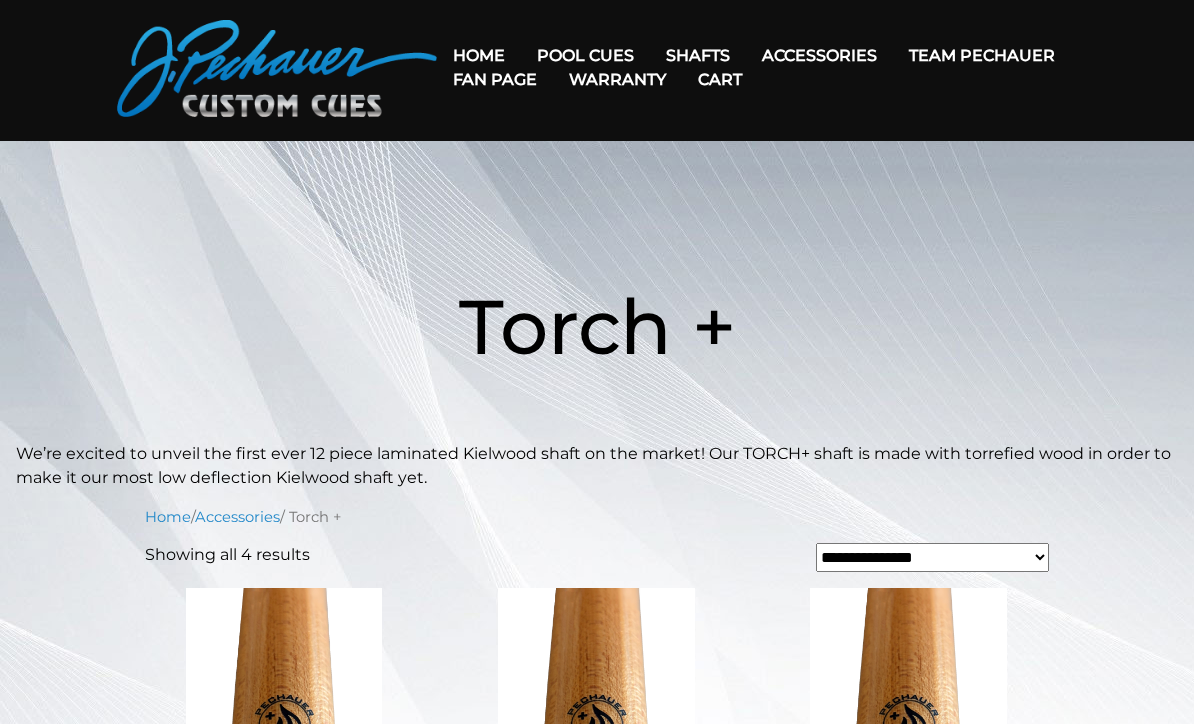 scroll, scrollTop: 0, scrollLeft: 0, axis: both 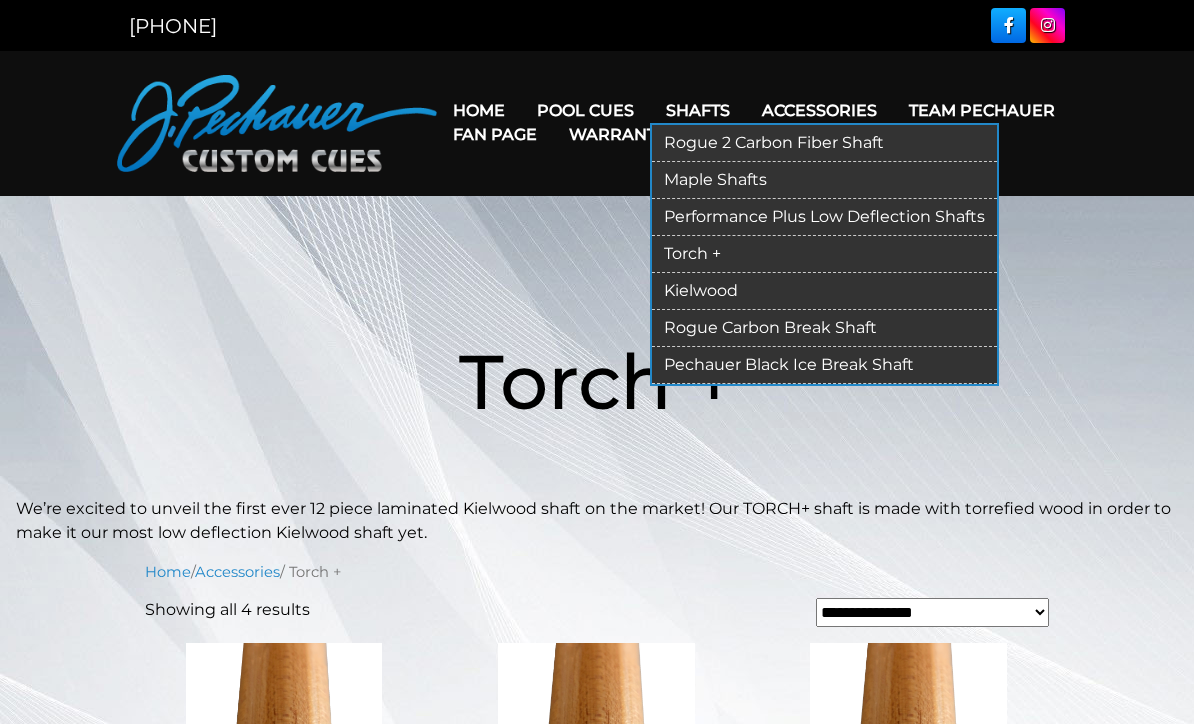 click on "Kielwood" at bounding box center [824, 291] 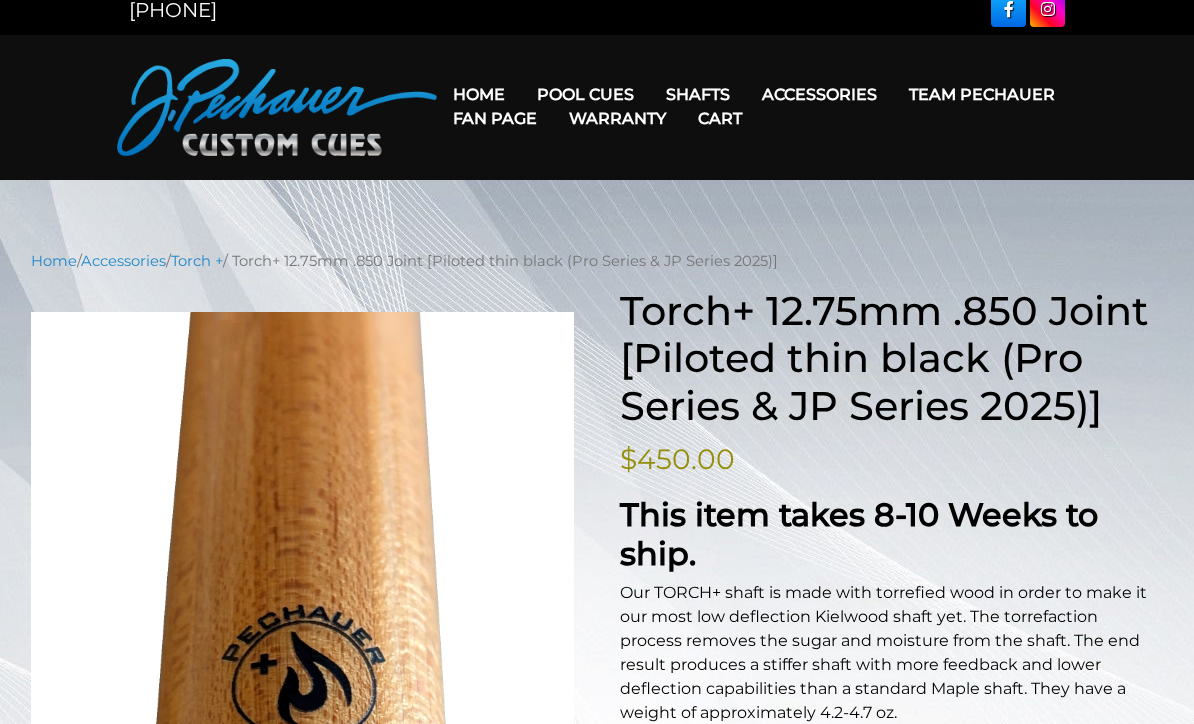 scroll, scrollTop: 0, scrollLeft: 0, axis: both 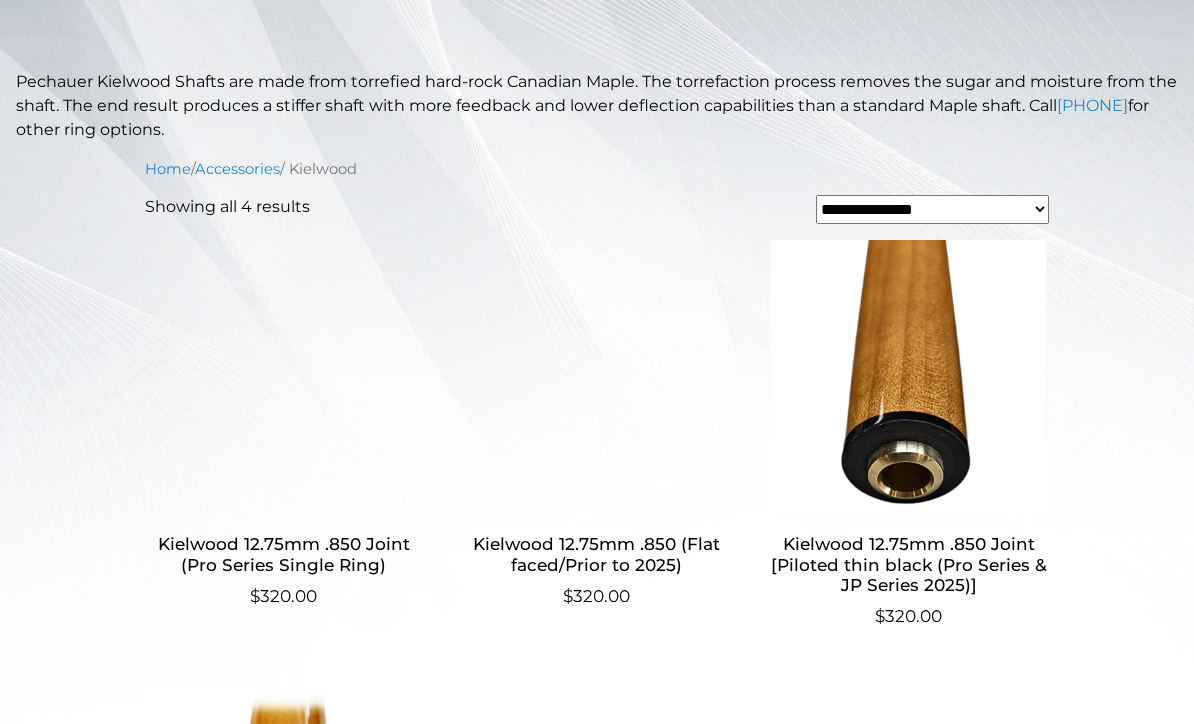 click at bounding box center (284, 375) 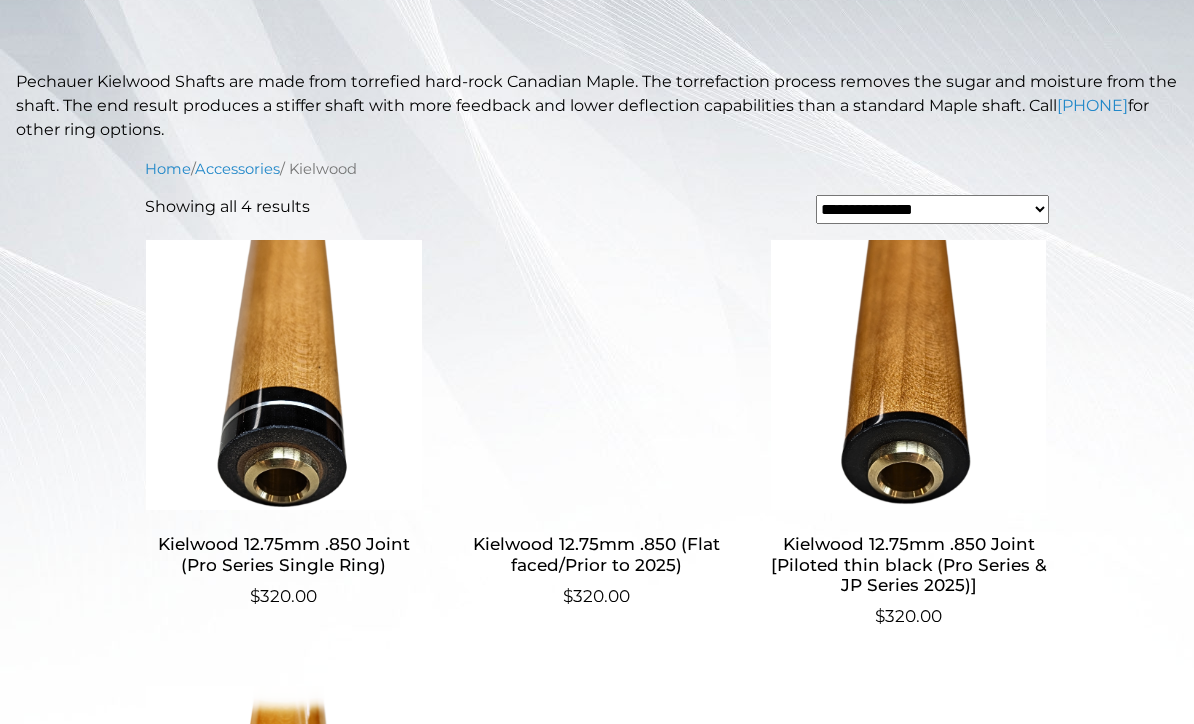 scroll, scrollTop: 493, scrollLeft: 0, axis: vertical 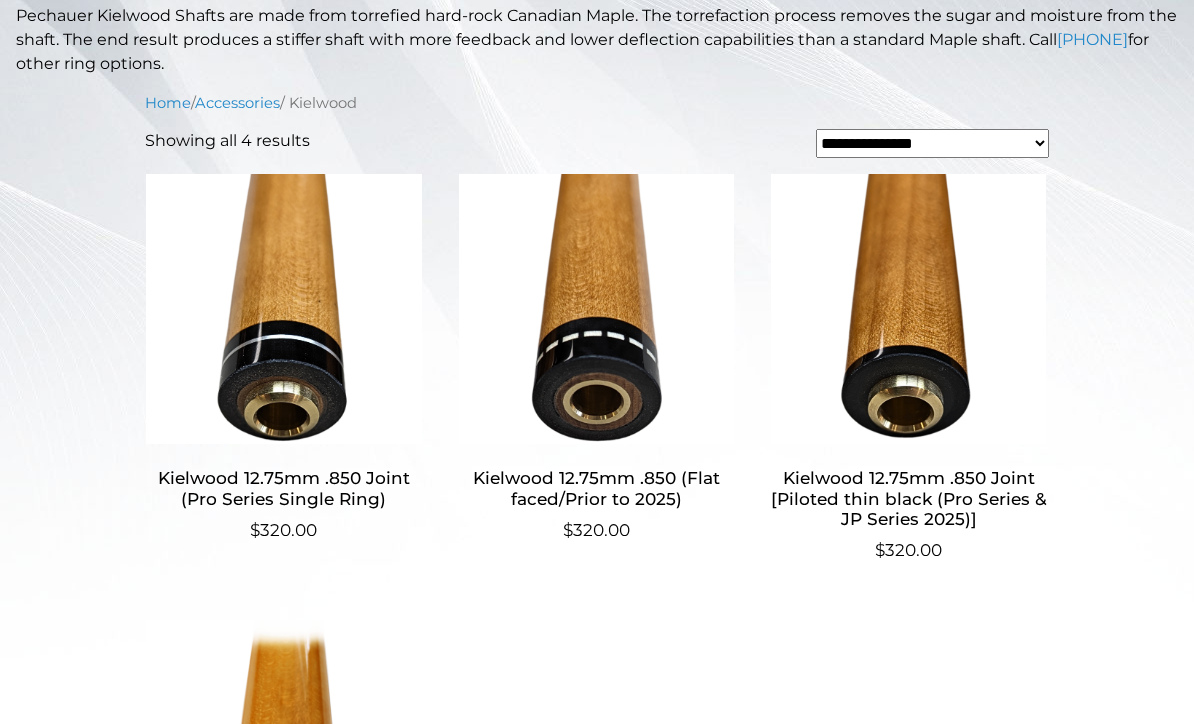 click at bounding box center (284, 309) 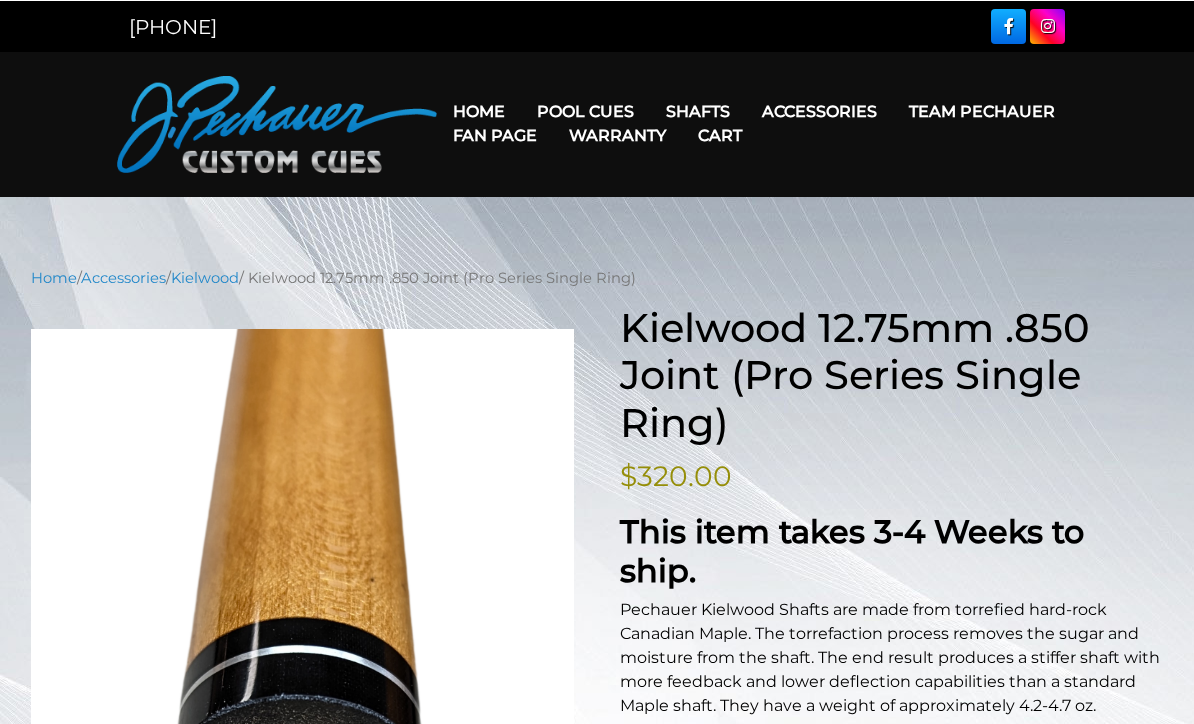 scroll, scrollTop: 2, scrollLeft: 0, axis: vertical 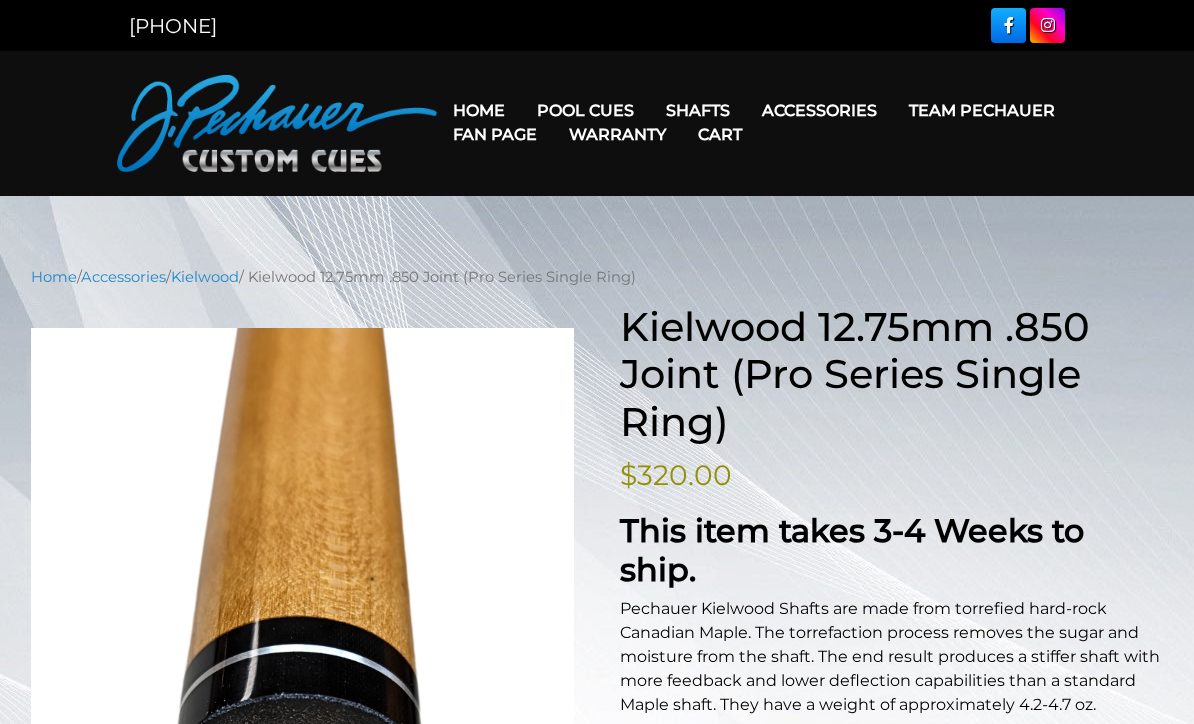 click on "**********" at bounding box center [597, 995] 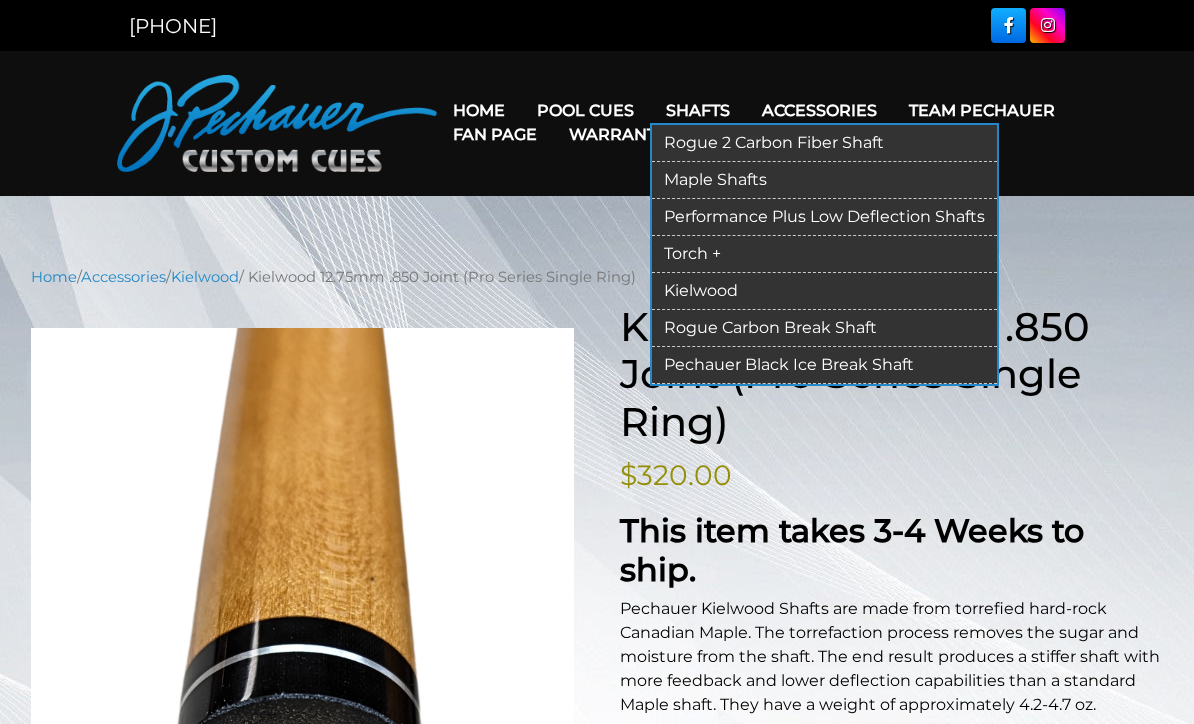 click on "Rogue 2 Carbon Fiber Shaft" at bounding box center [824, 143] 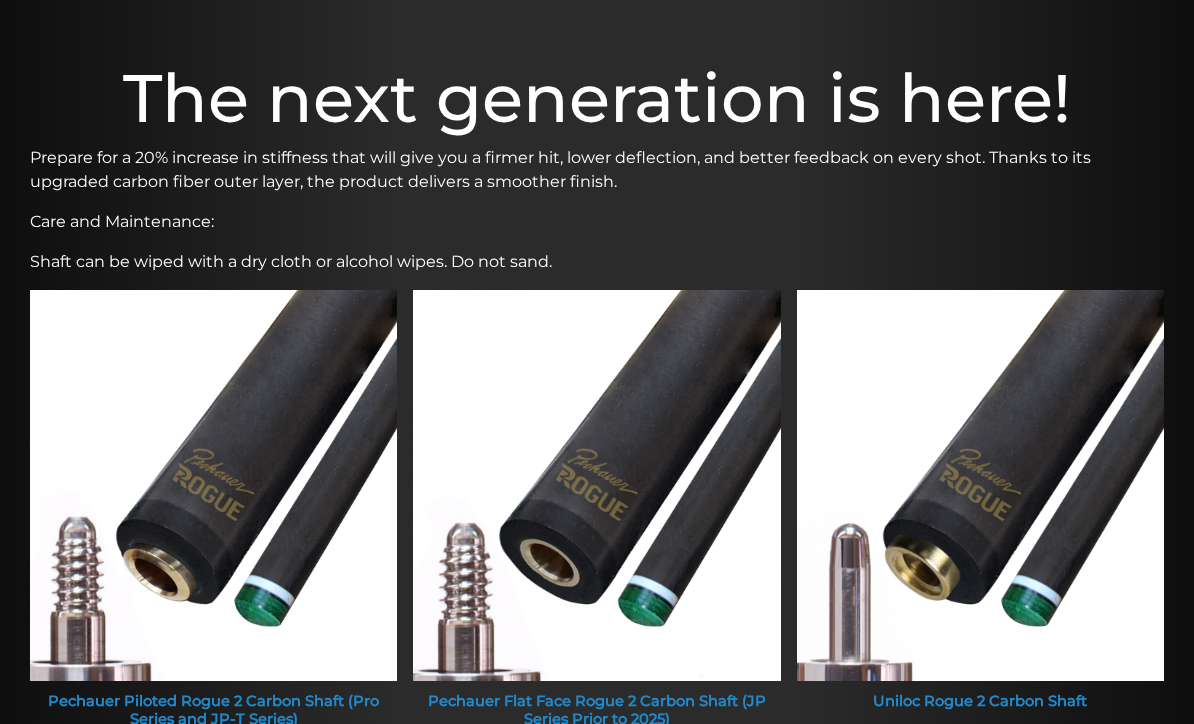 scroll, scrollTop: 578, scrollLeft: 0, axis: vertical 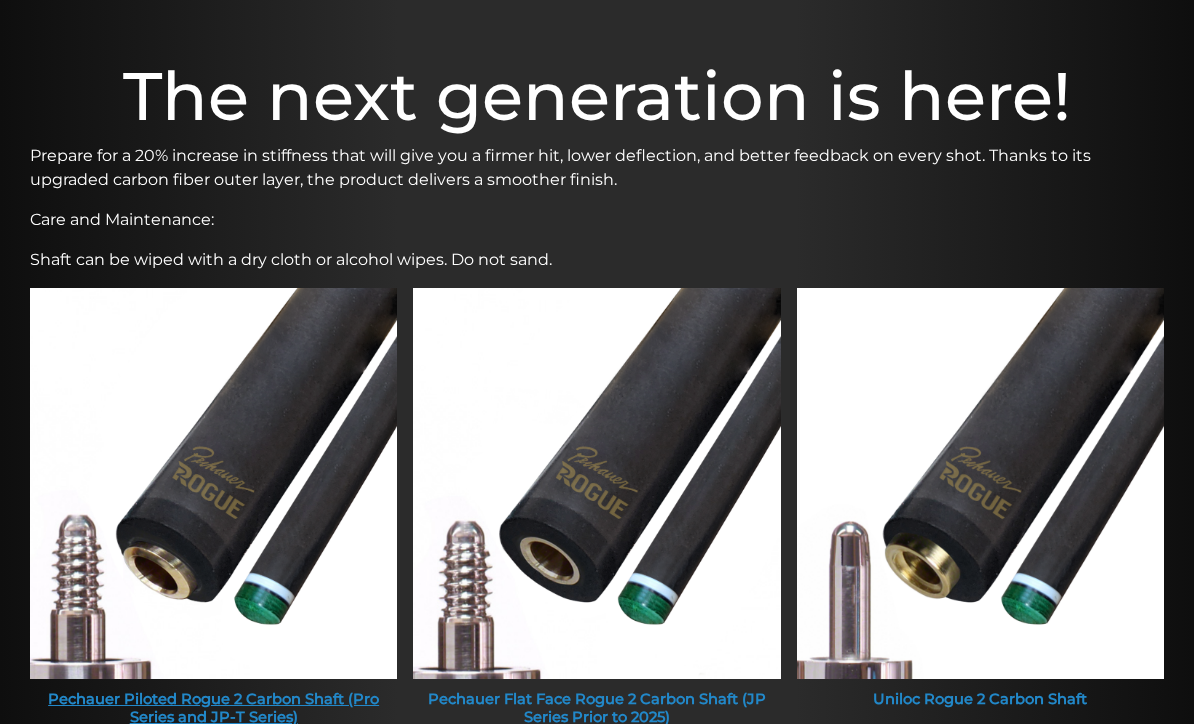 click on "Pechauer Piloted Rogue 2 Carbon Shaft (Pro Series and JP-T Series)" at bounding box center (213, 708) 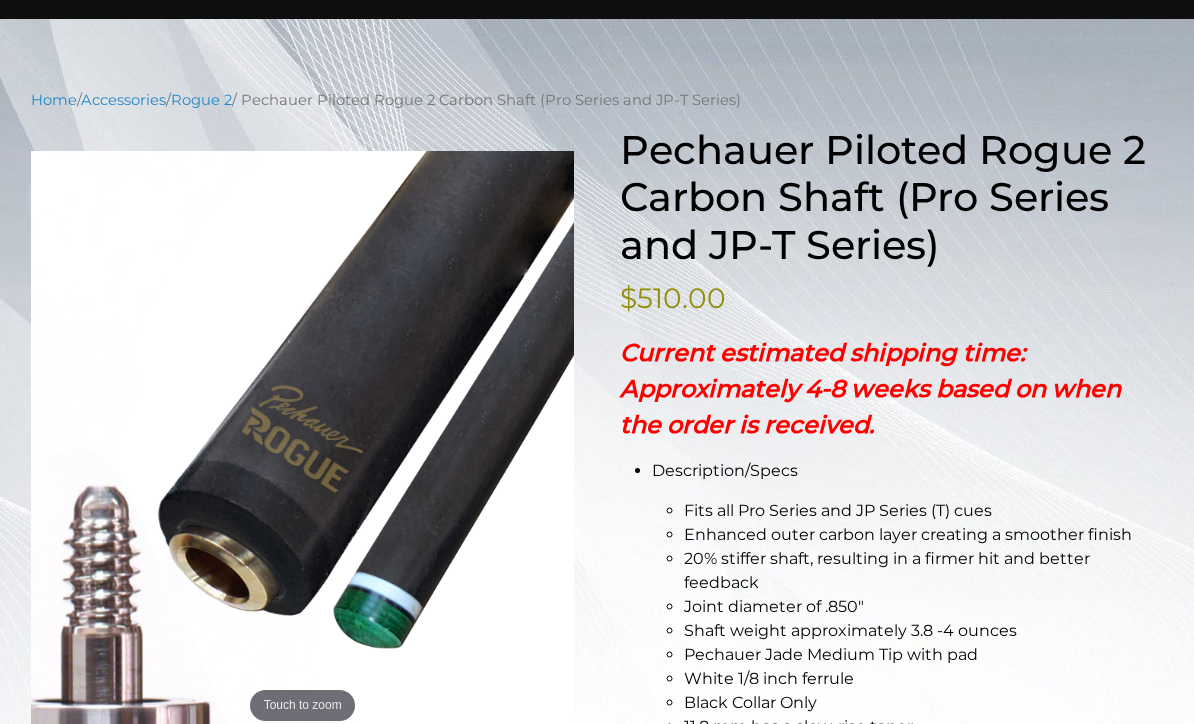 scroll, scrollTop: 0, scrollLeft: 0, axis: both 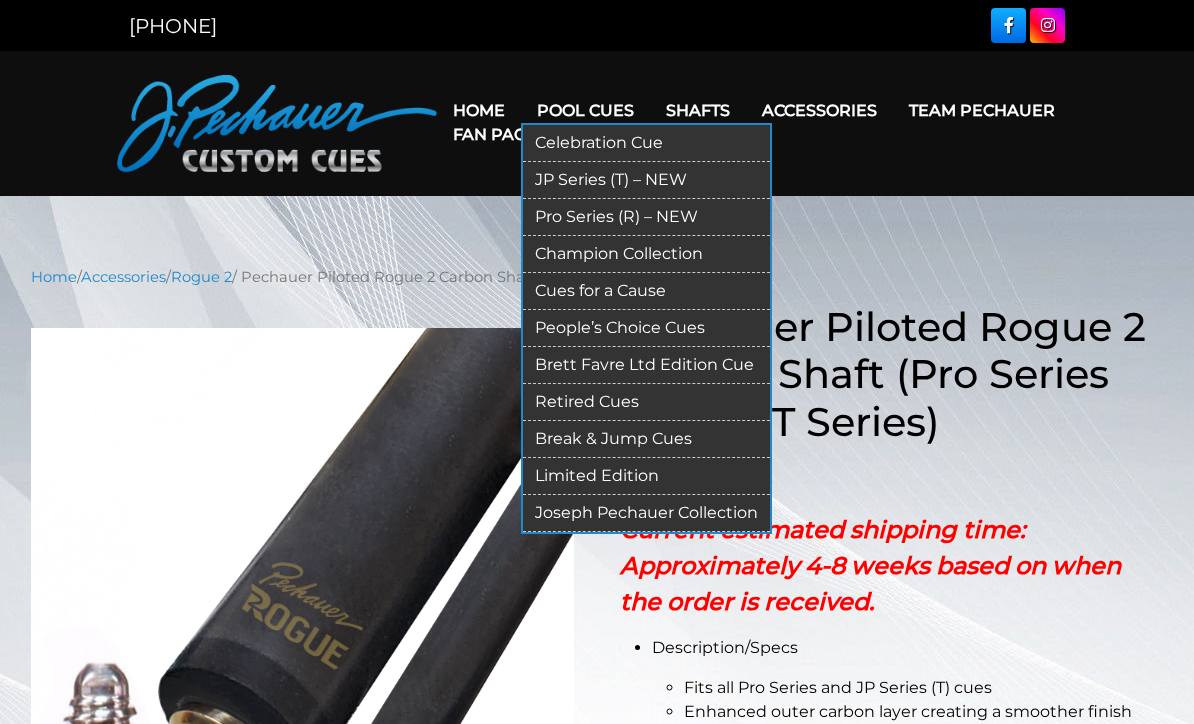 click on "JP Series (T) – NEW" at bounding box center (646, 180) 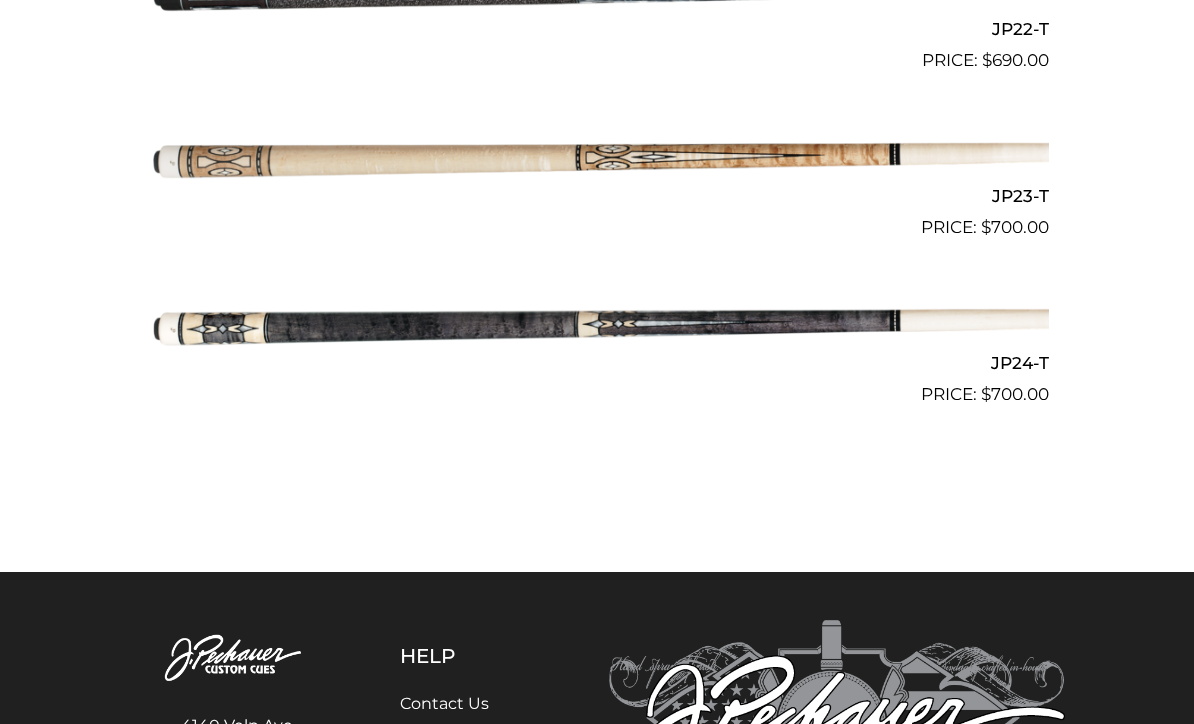 scroll, scrollTop: 4236, scrollLeft: 0, axis: vertical 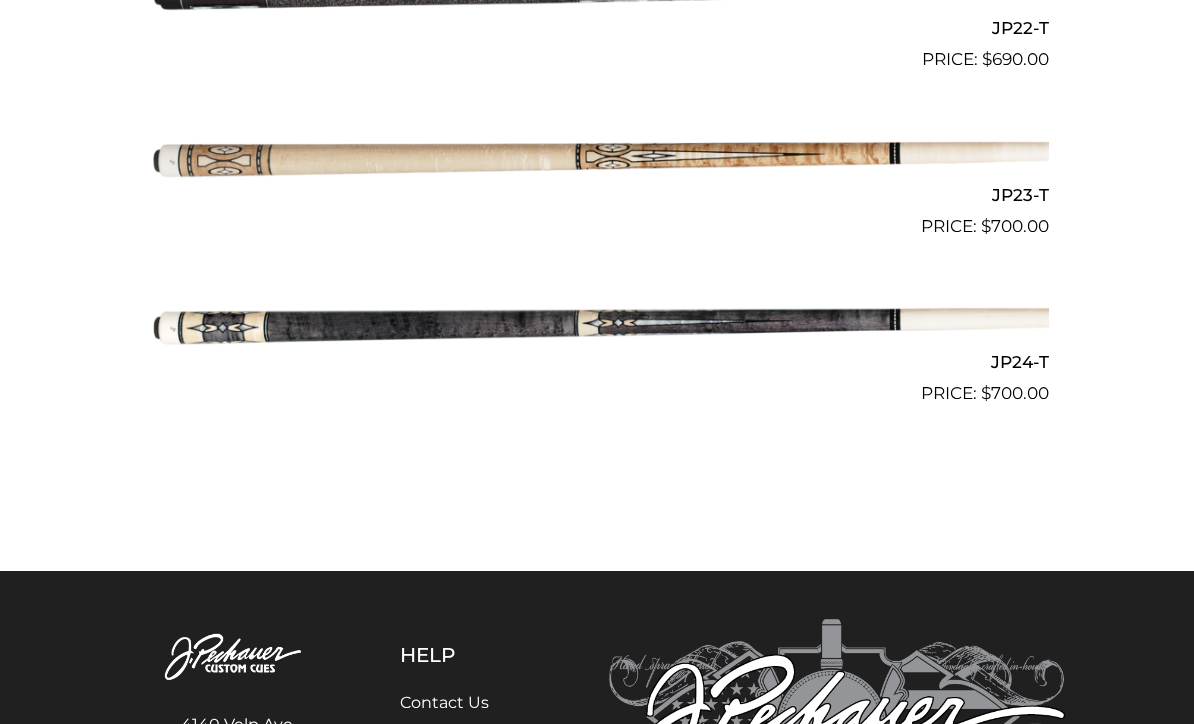 click at bounding box center (597, 323) 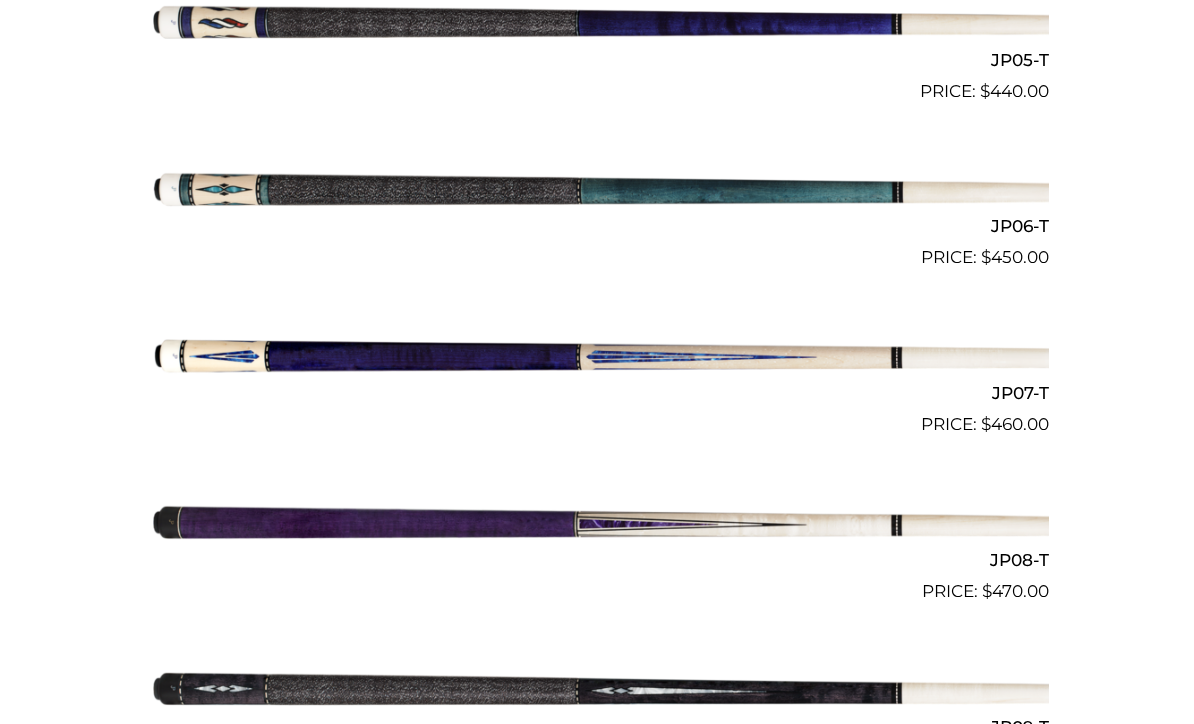 scroll, scrollTop: 1369, scrollLeft: 0, axis: vertical 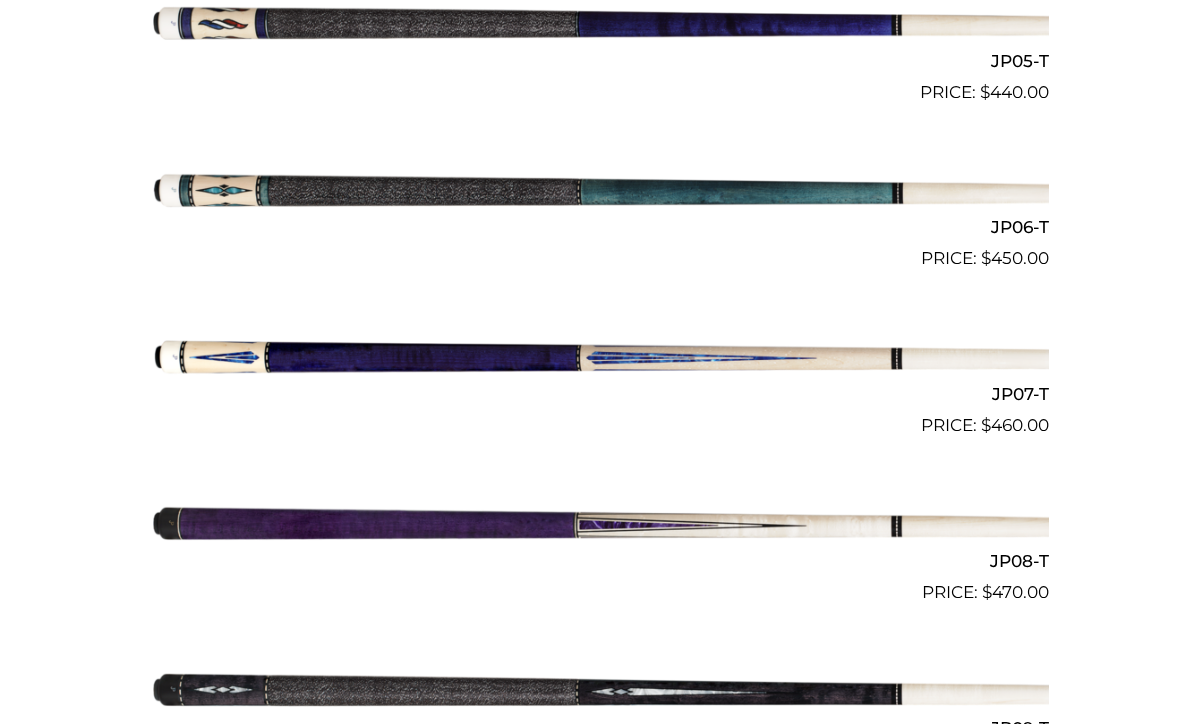 click at bounding box center (597, 522) 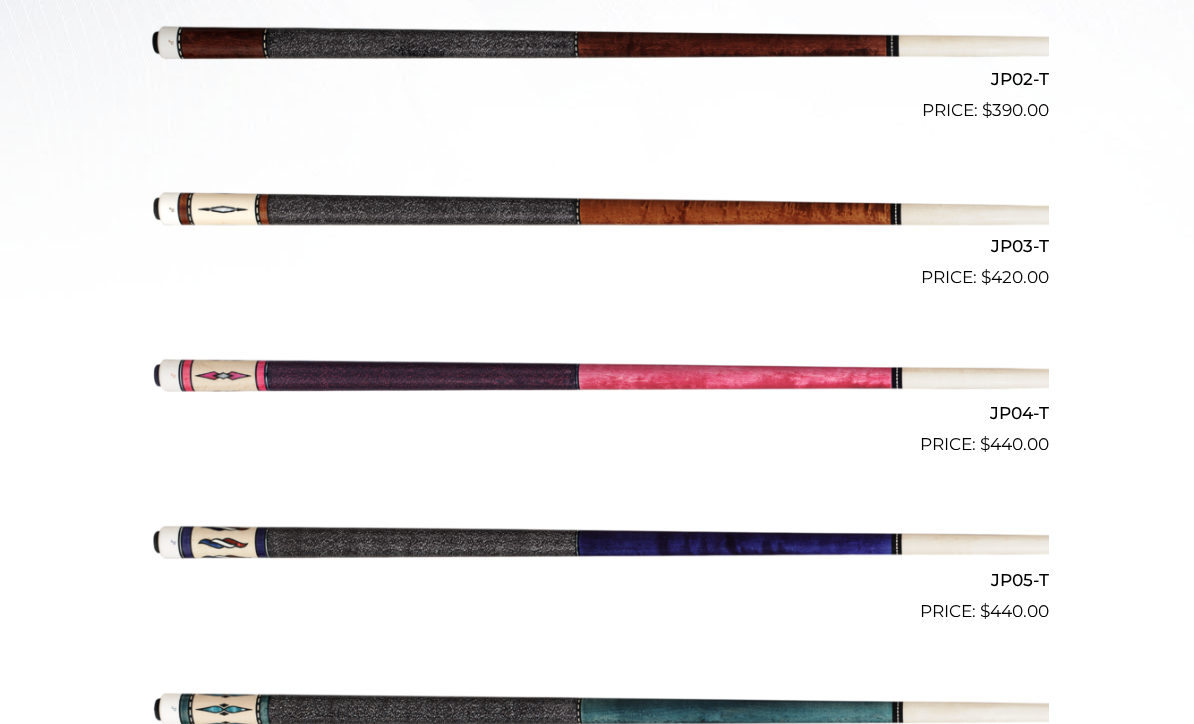 scroll, scrollTop: 852, scrollLeft: 0, axis: vertical 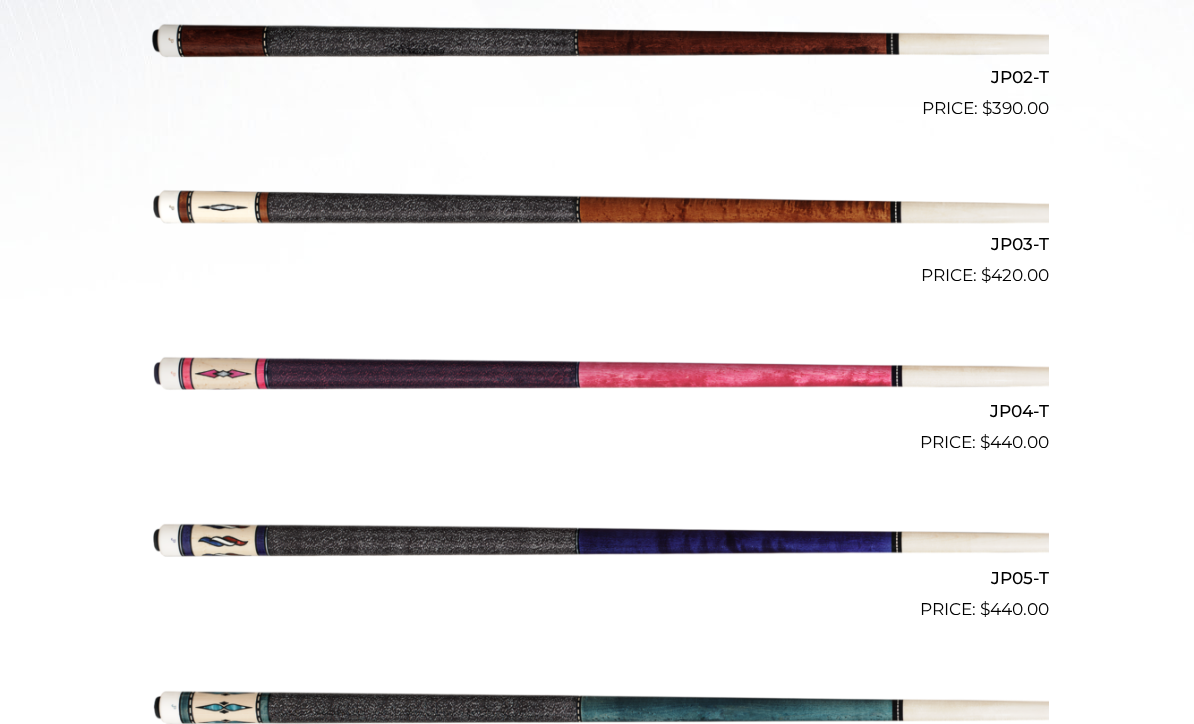 click at bounding box center [597, 539] 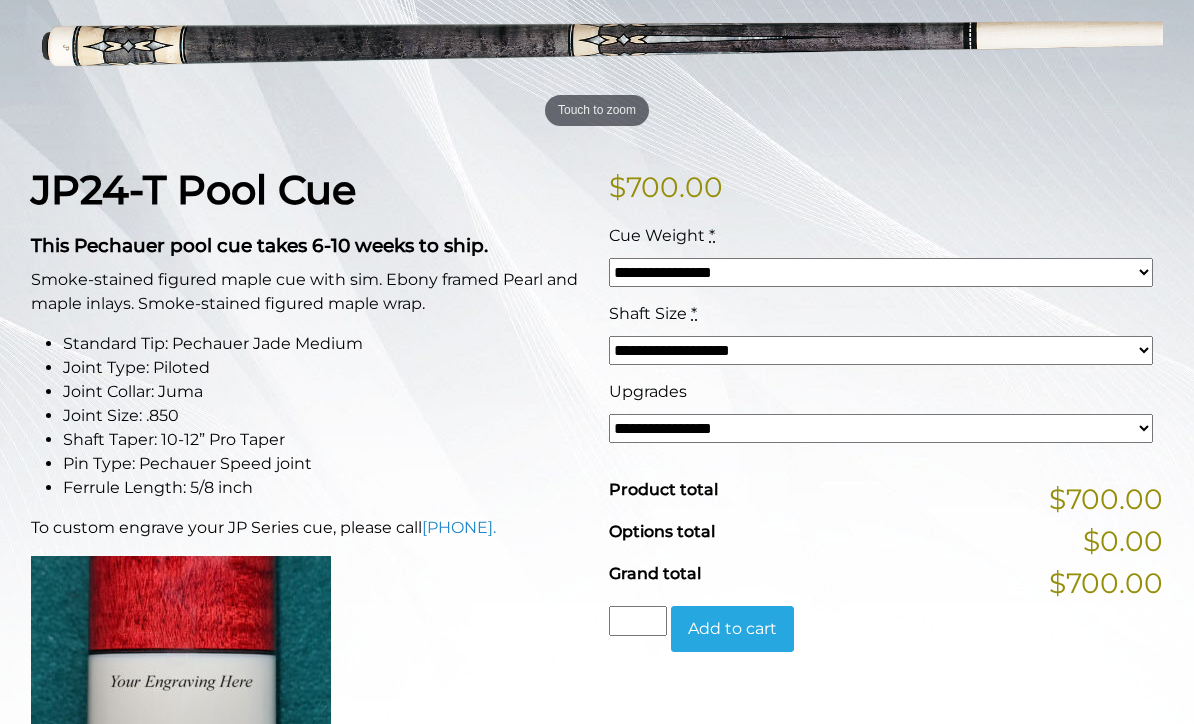 scroll, scrollTop: 358, scrollLeft: 0, axis: vertical 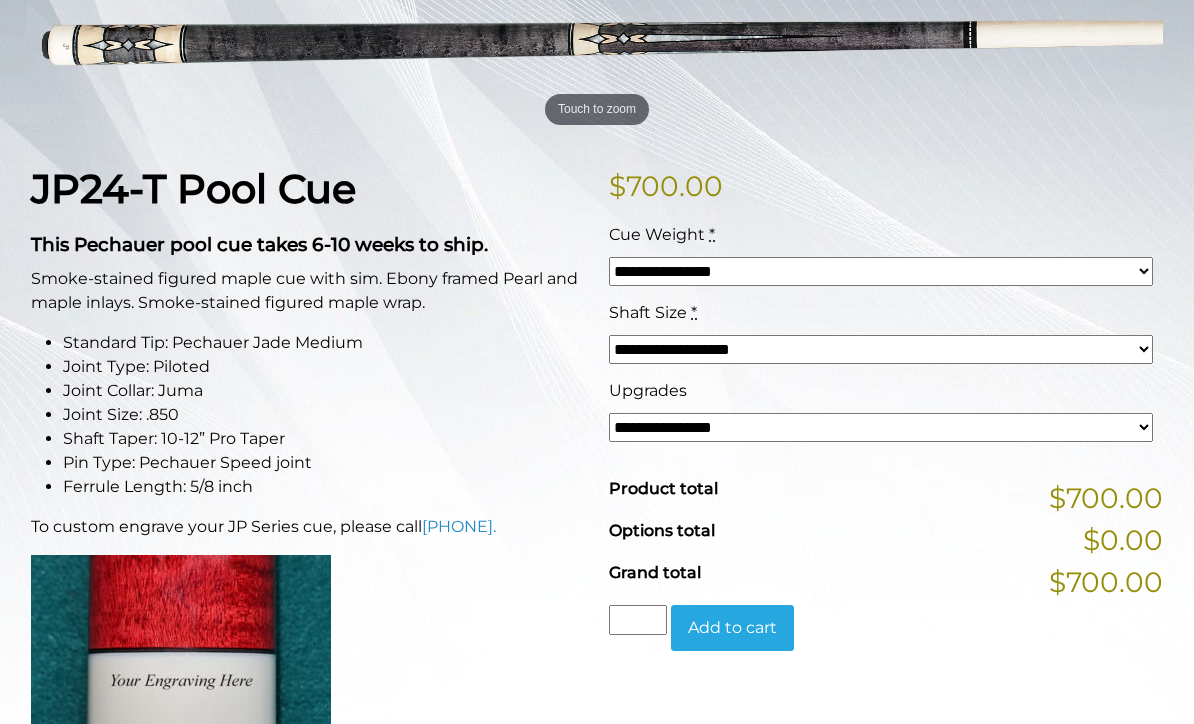 click on "**********" at bounding box center [881, 427] 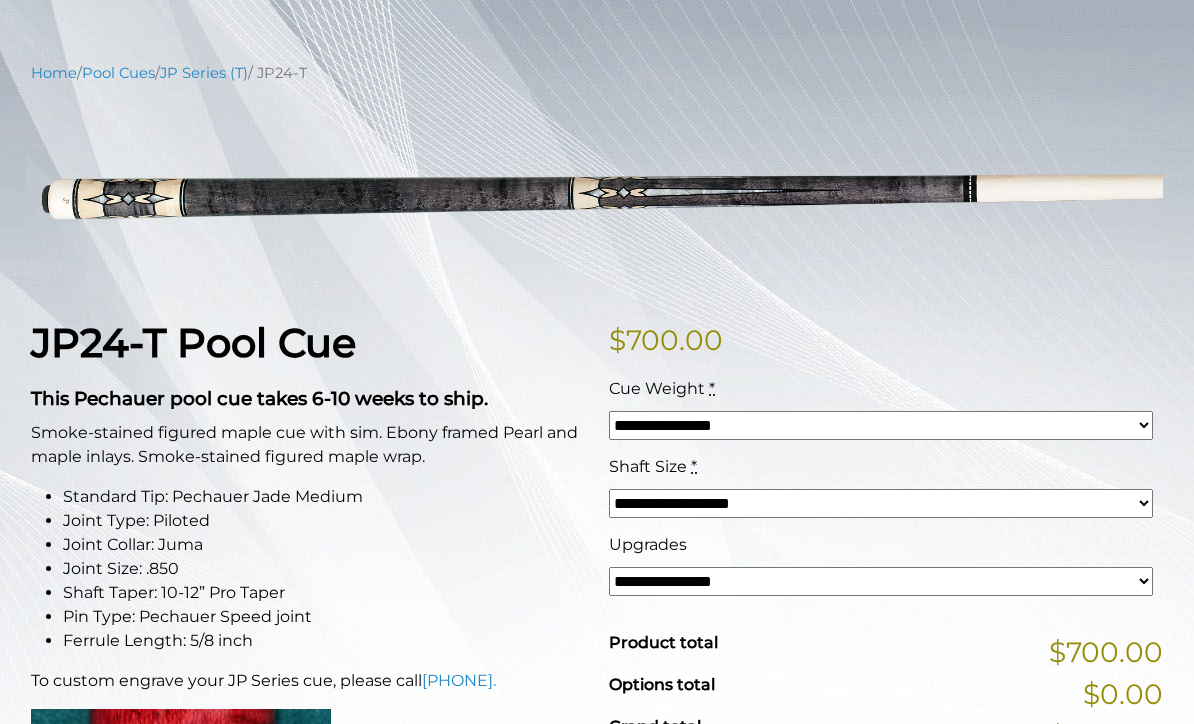 scroll, scrollTop: 0, scrollLeft: 0, axis: both 